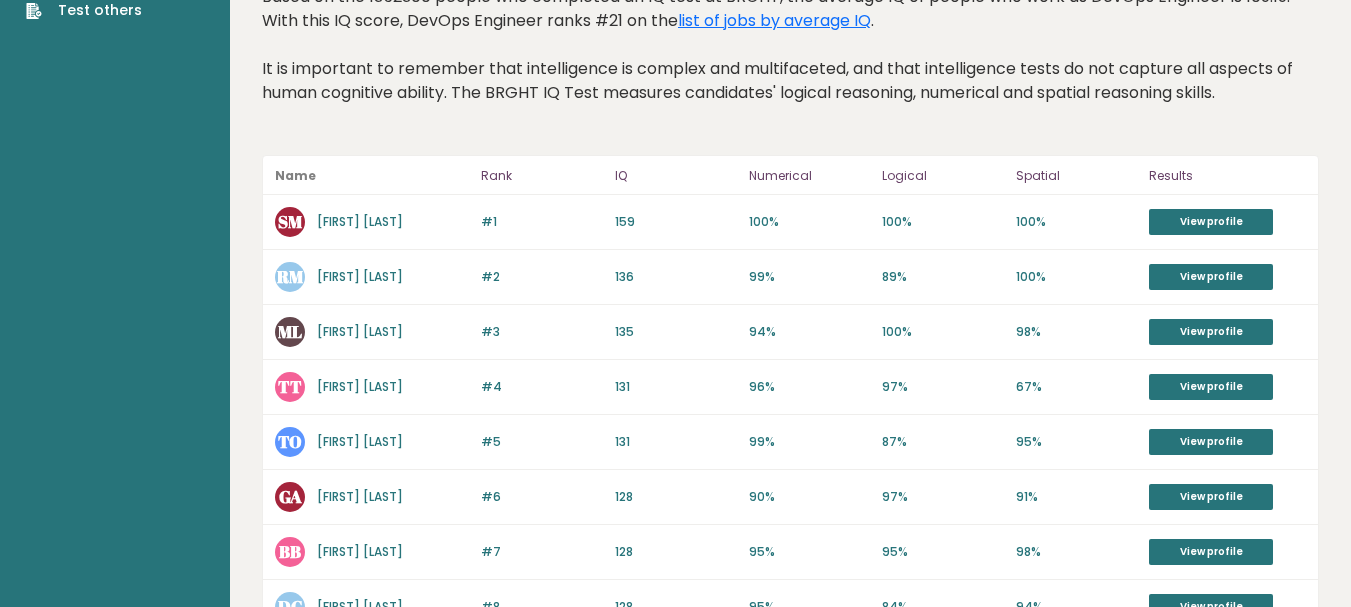 scroll, scrollTop: 0, scrollLeft: 0, axis: both 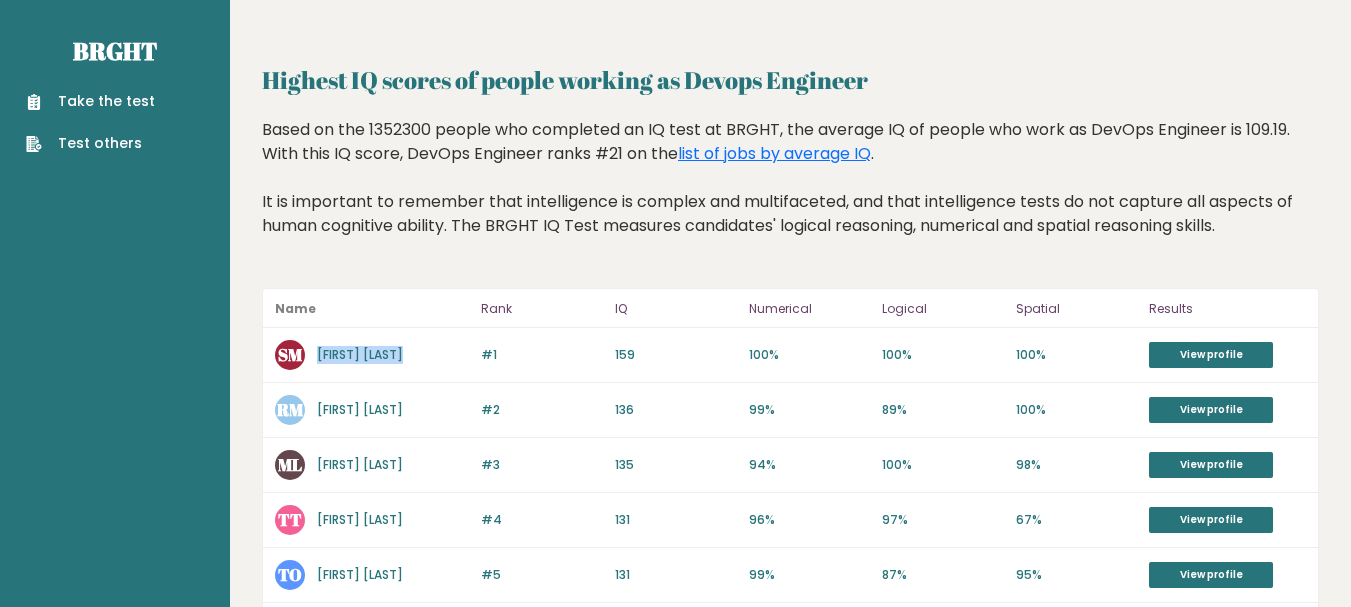 drag, startPoint x: 424, startPoint y: 353, endPoint x: 319, endPoint y: 363, distance: 105.47511 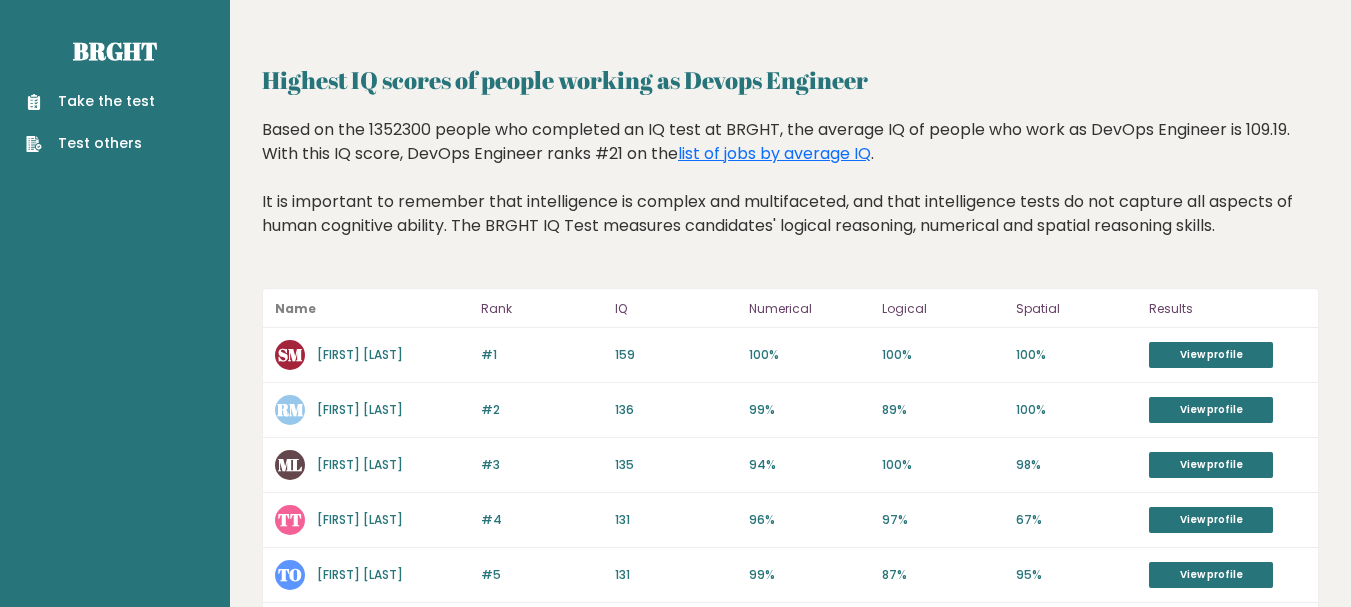 click on "#2
RM
Rick Marges
136
#2
136
99%
89%
100%
View profile" at bounding box center [790, 410] 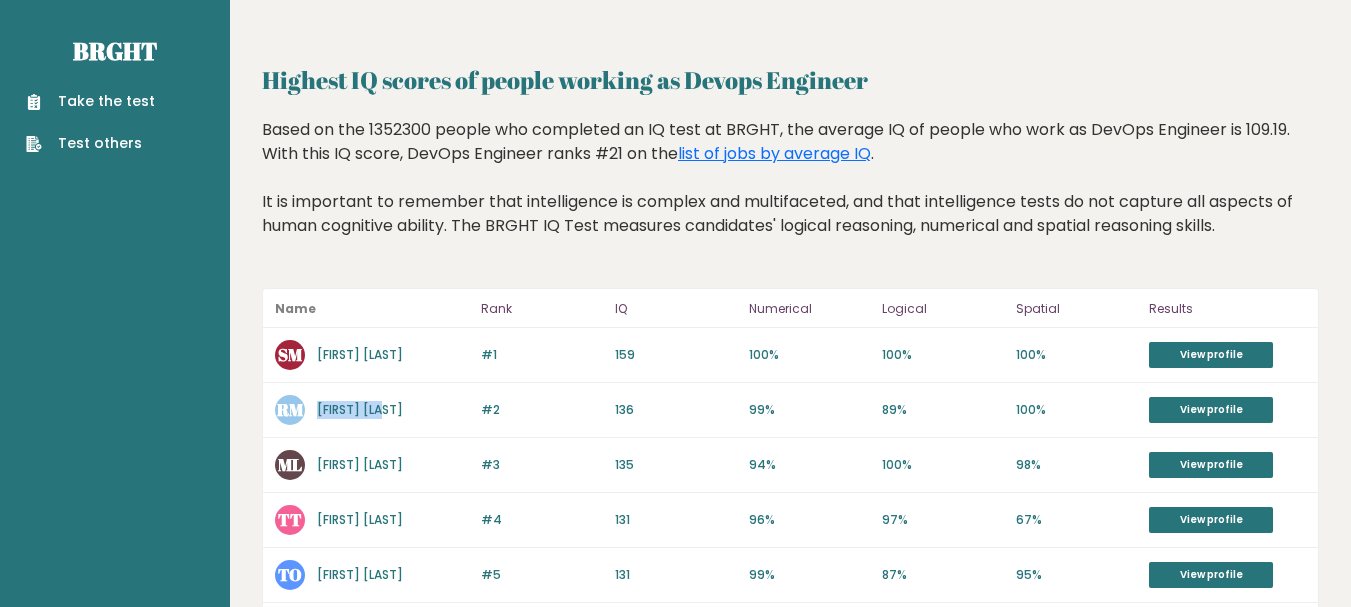 drag, startPoint x: 392, startPoint y: 412, endPoint x: 312, endPoint y: 420, distance: 80.399 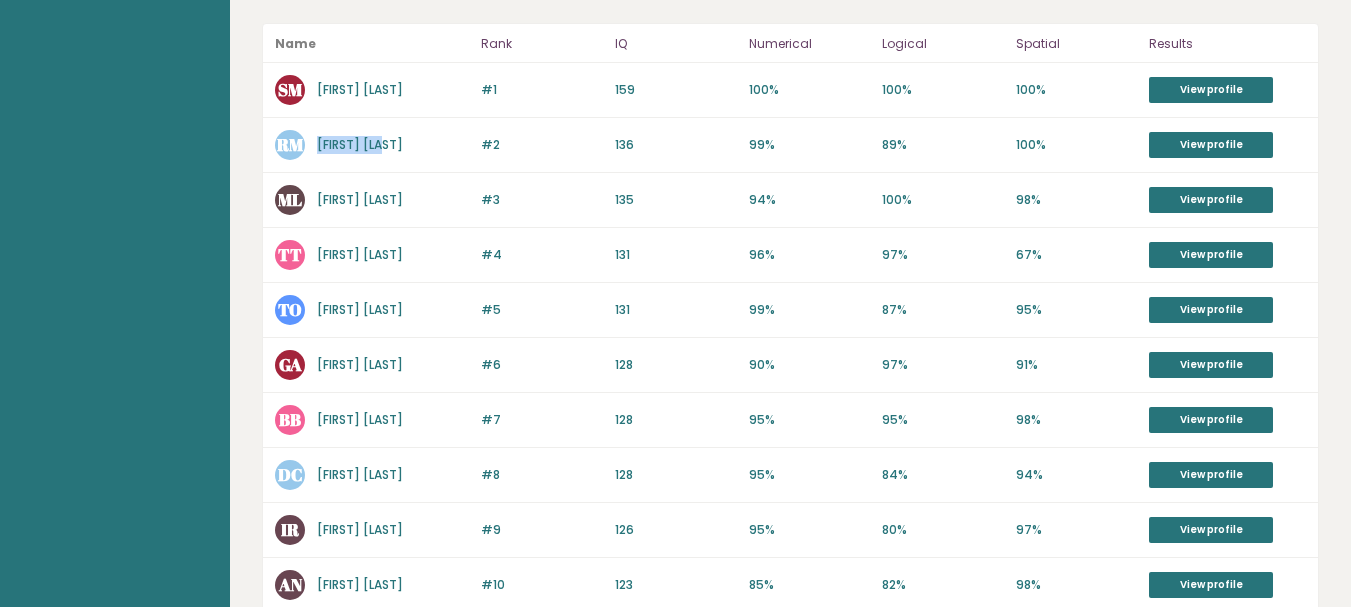 scroll, scrollTop: 267, scrollLeft: 0, axis: vertical 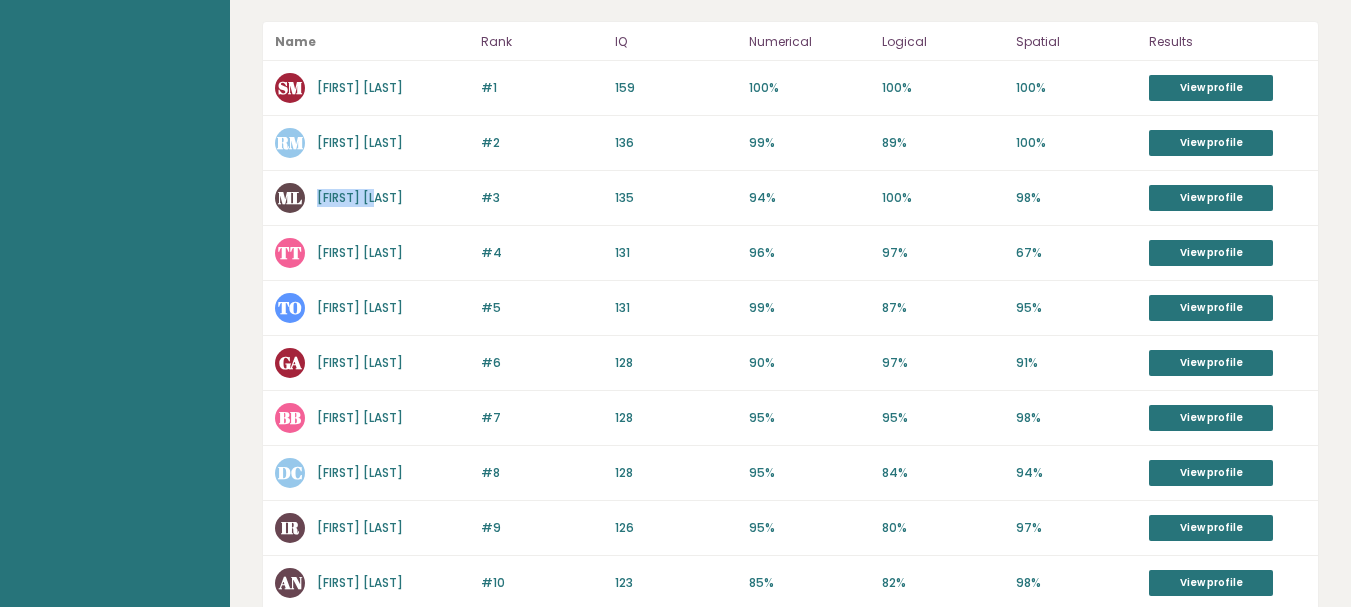 drag, startPoint x: 392, startPoint y: 202, endPoint x: 313, endPoint y: 204, distance: 79.025314 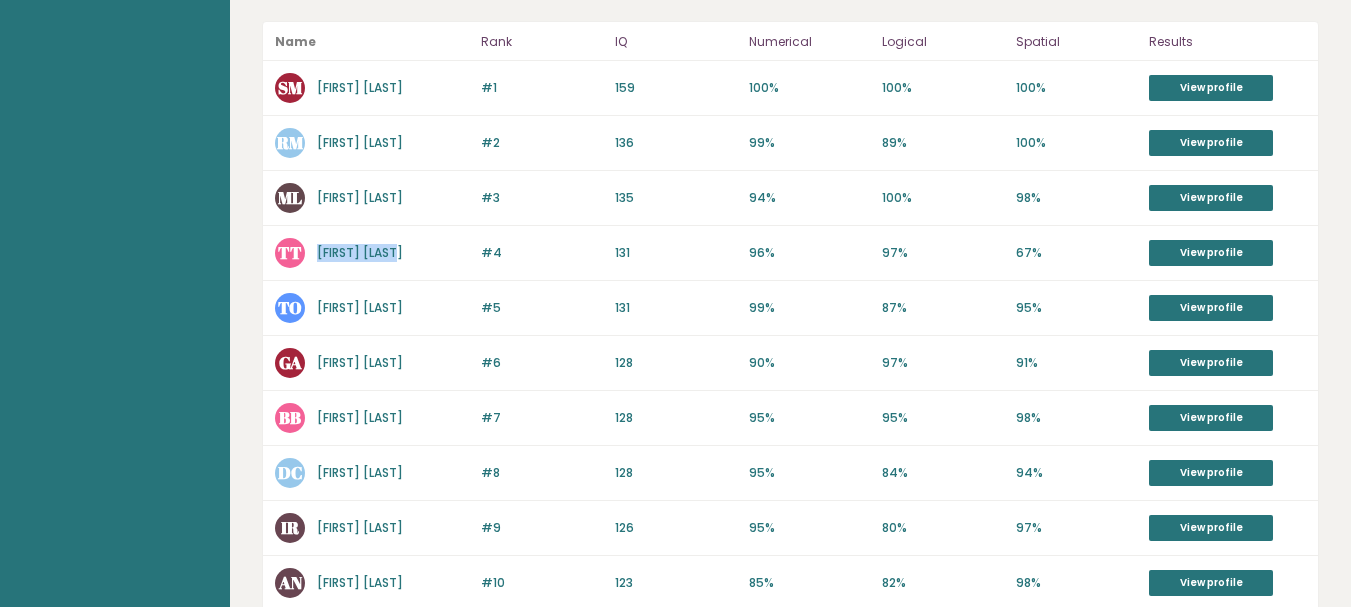 drag, startPoint x: 402, startPoint y: 254, endPoint x: 311, endPoint y: 258, distance: 91.08787 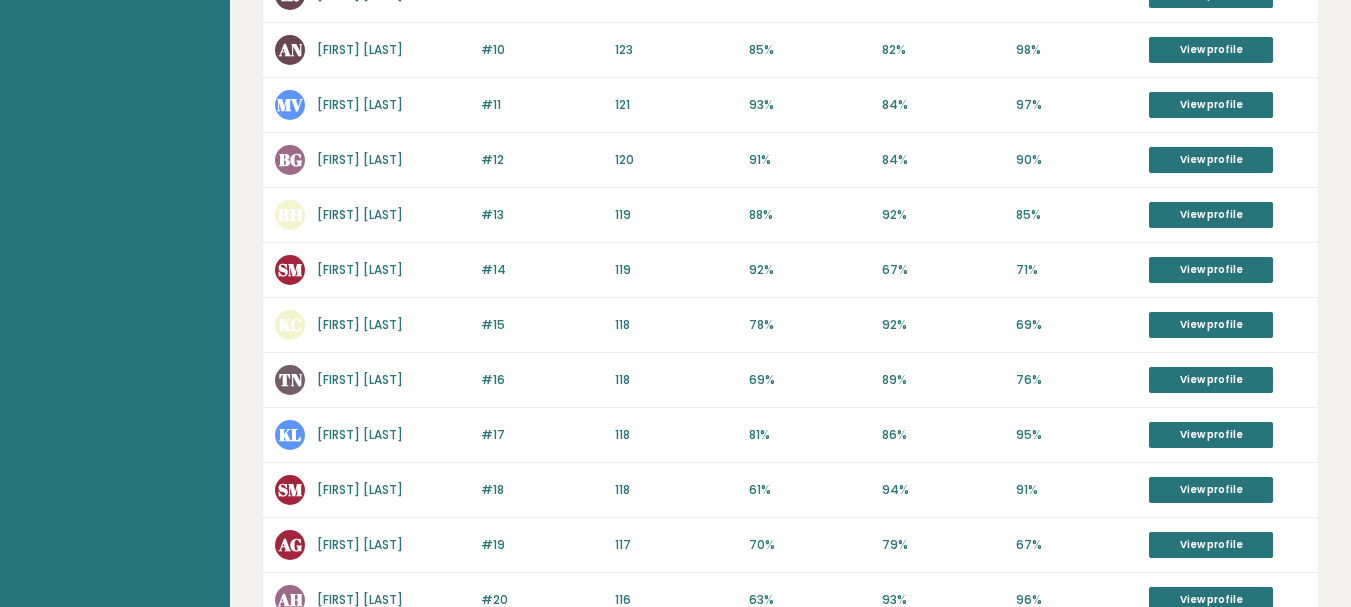 scroll, scrollTop: 933, scrollLeft: 0, axis: vertical 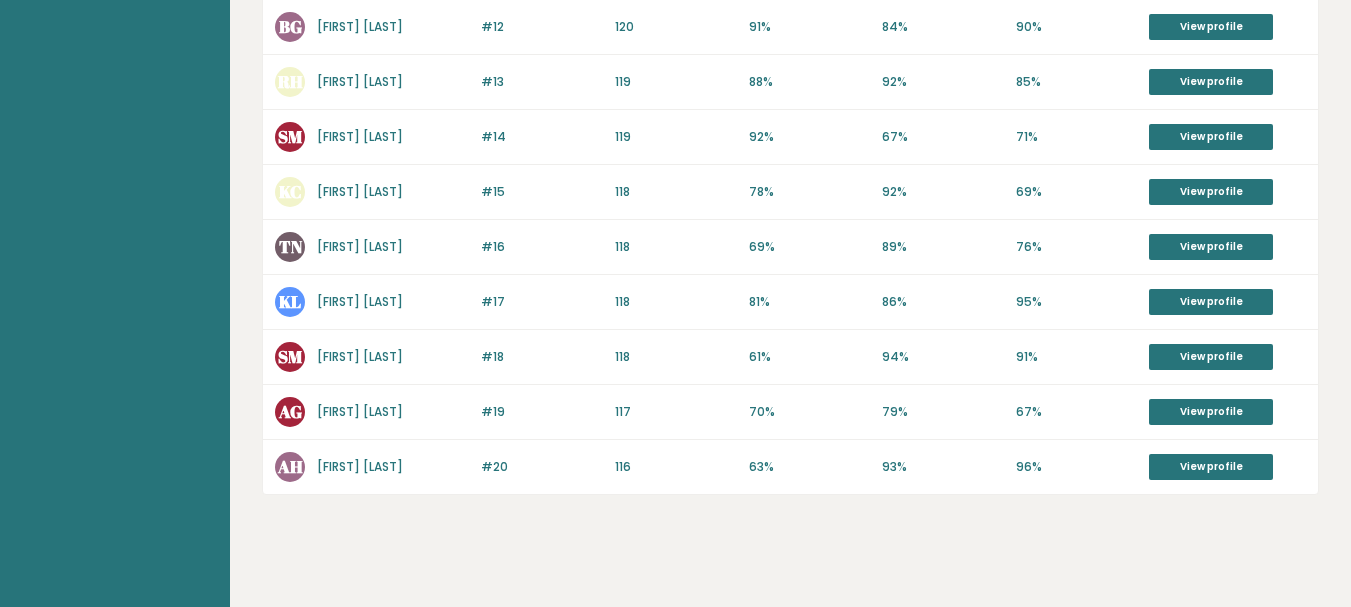 drag, startPoint x: 423, startPoint y: 468, endPoint x: 313, endPoint y: 461, distance: 110.2225 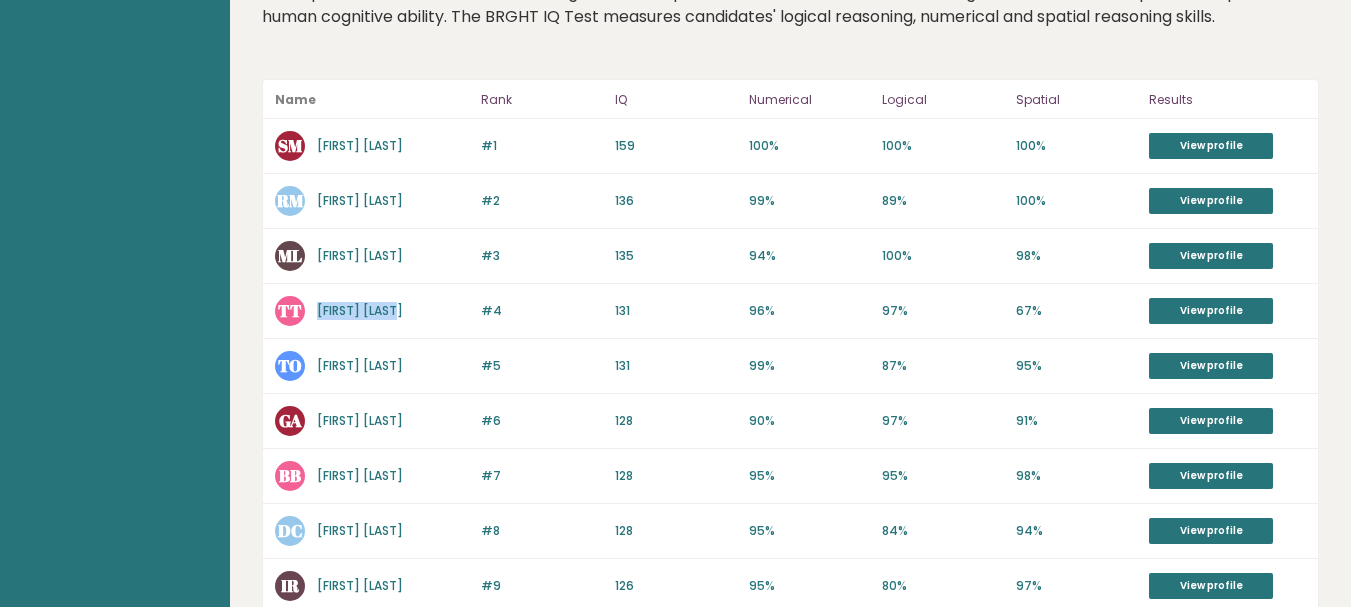 scroll, scrollTop: 0, scrollLeft: 0, axis: both 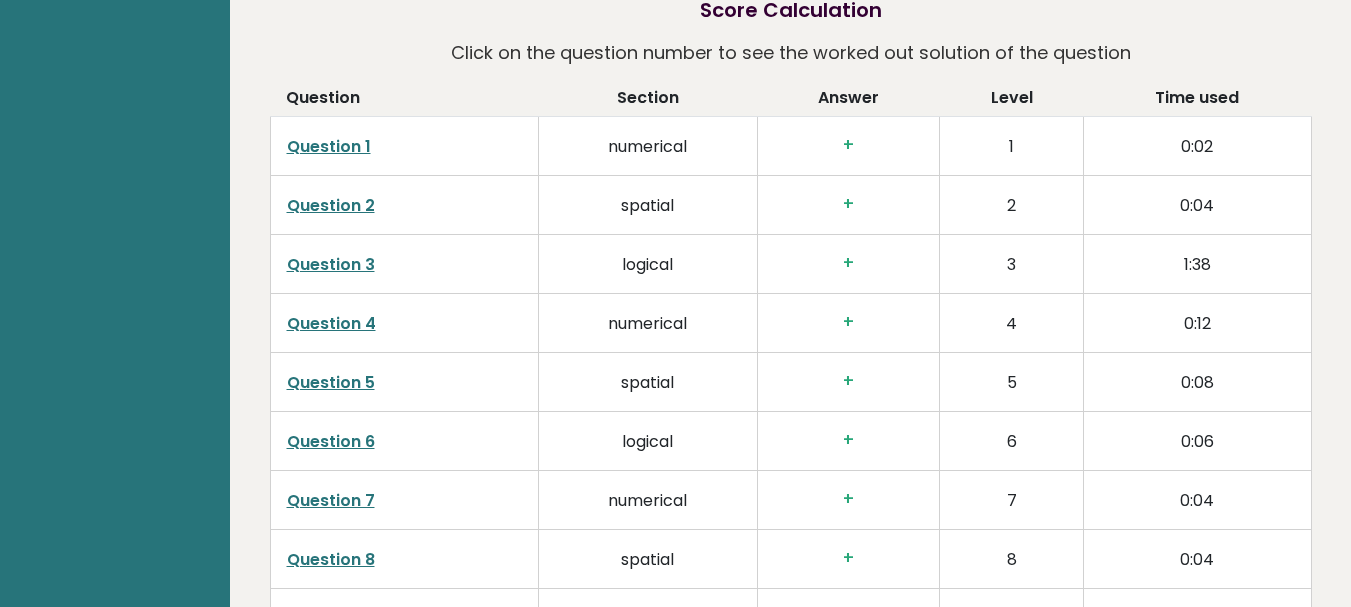 click on "Question
1" at bounding box center [329, 146] 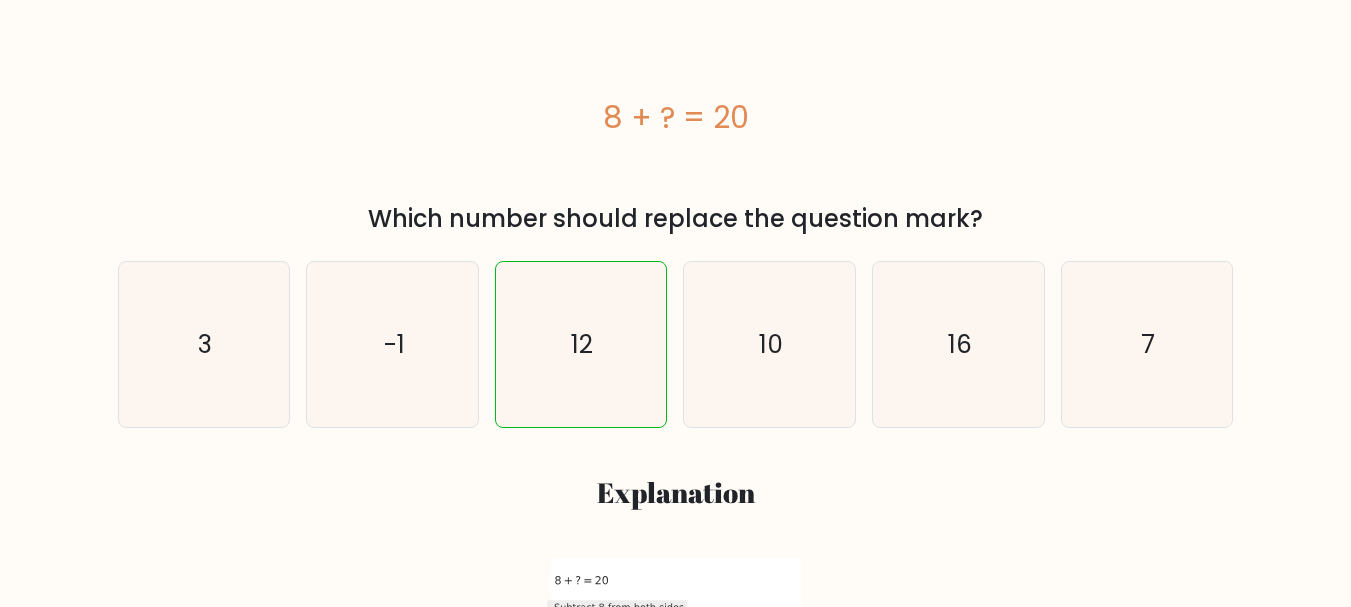 scroll, scrollTop: 0, scrollLeft: 0, axis: both 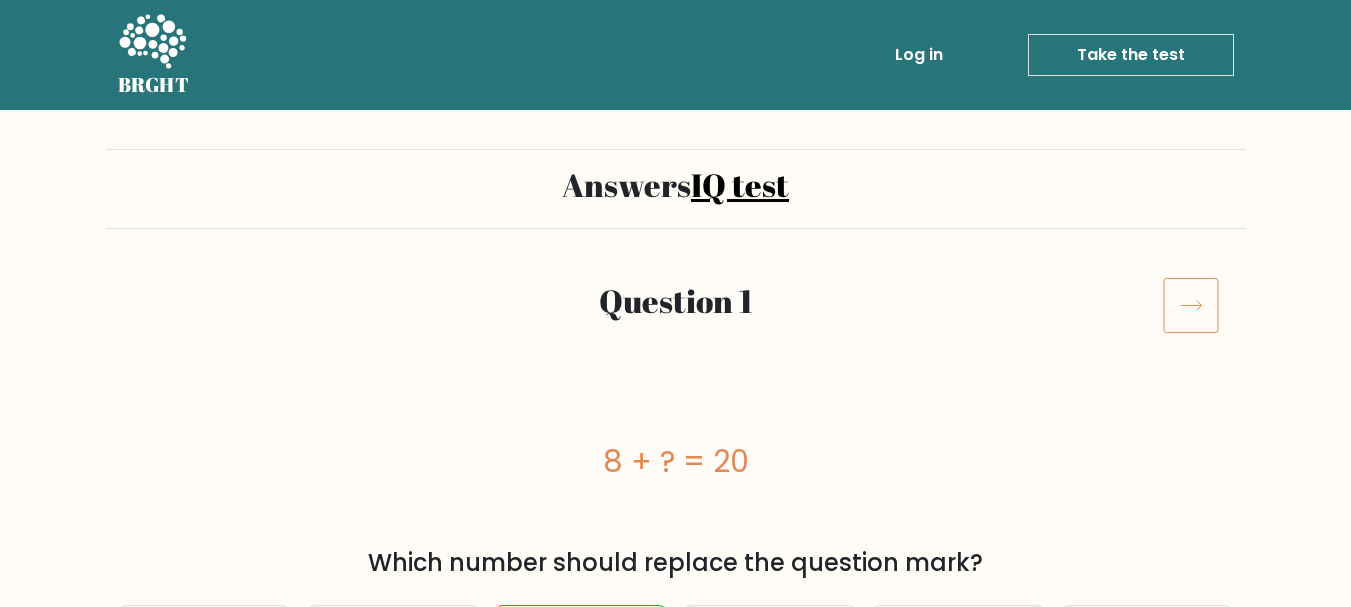 click 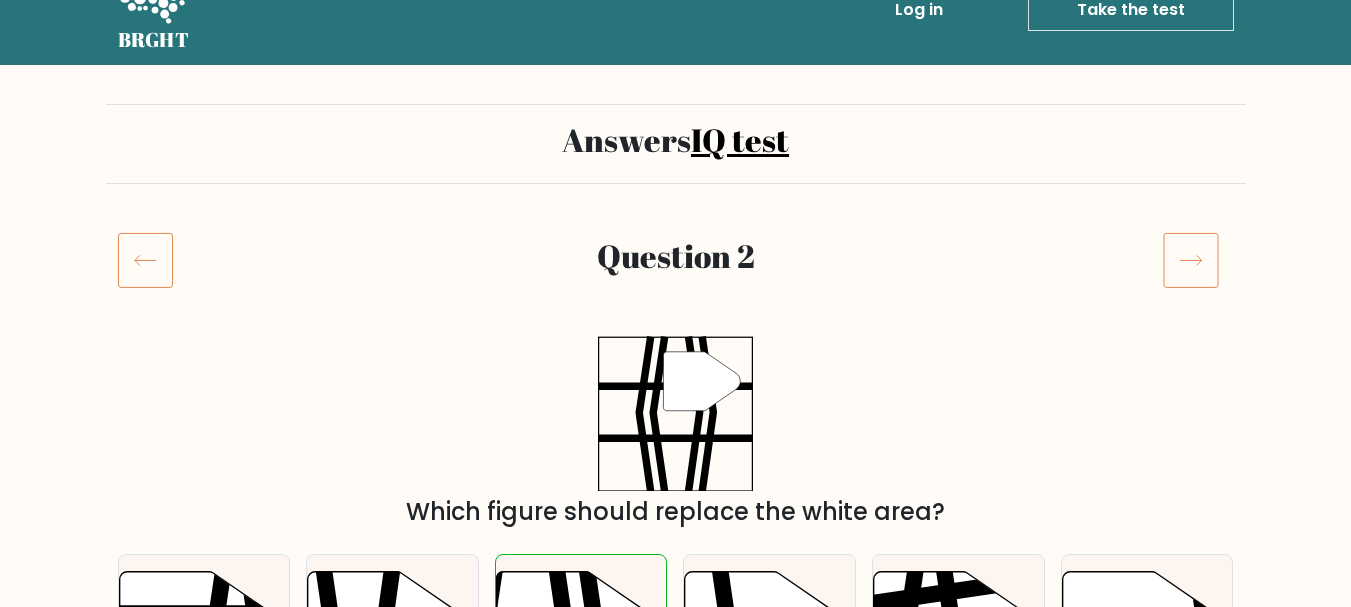 scroll, scrollTop: 0, scrollLeft: 0, axis: both 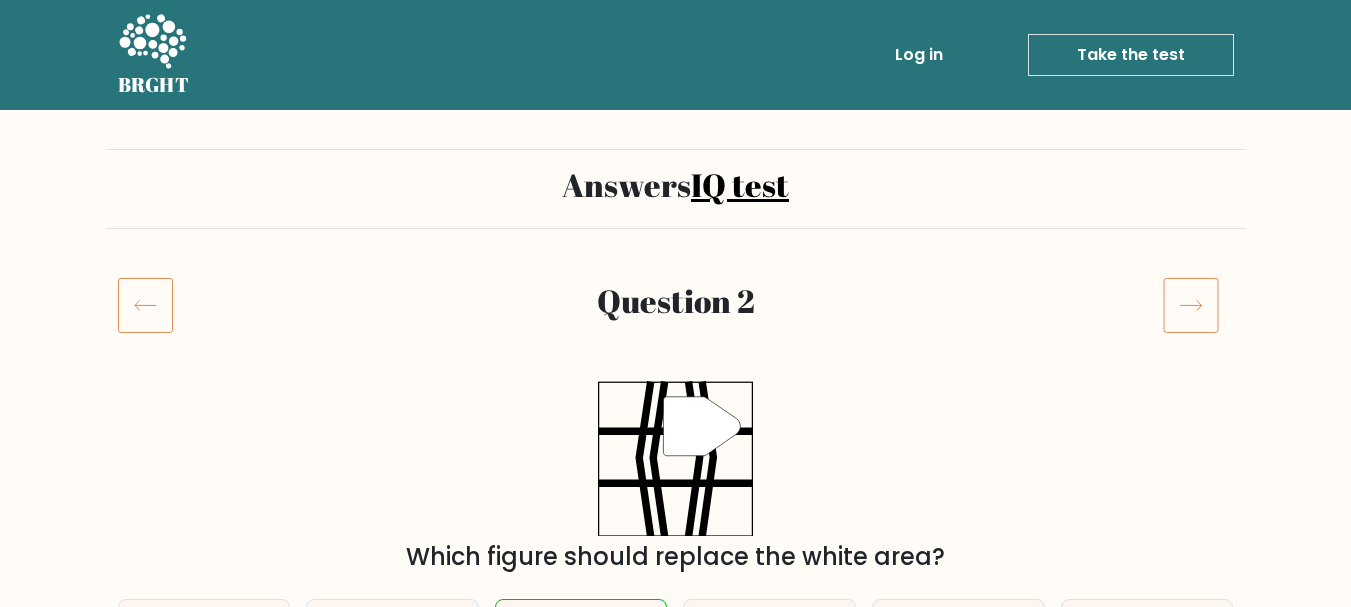 click 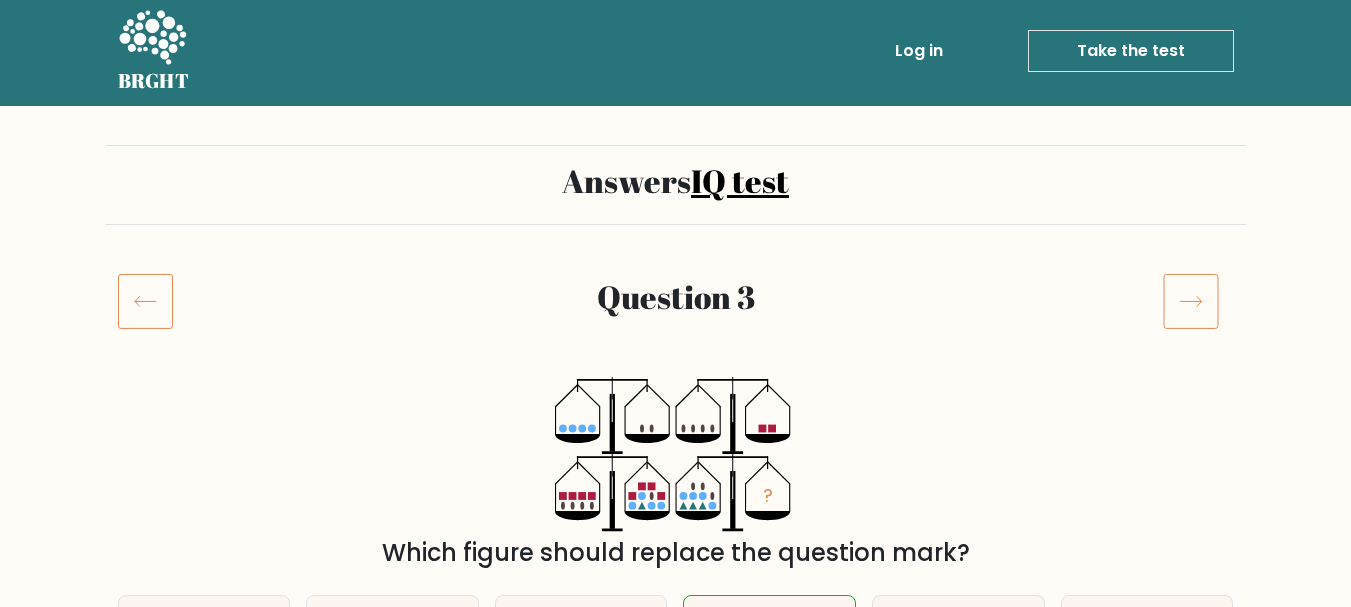 scroll, scrollTop: 0, scrollLeft: 0, axis: both 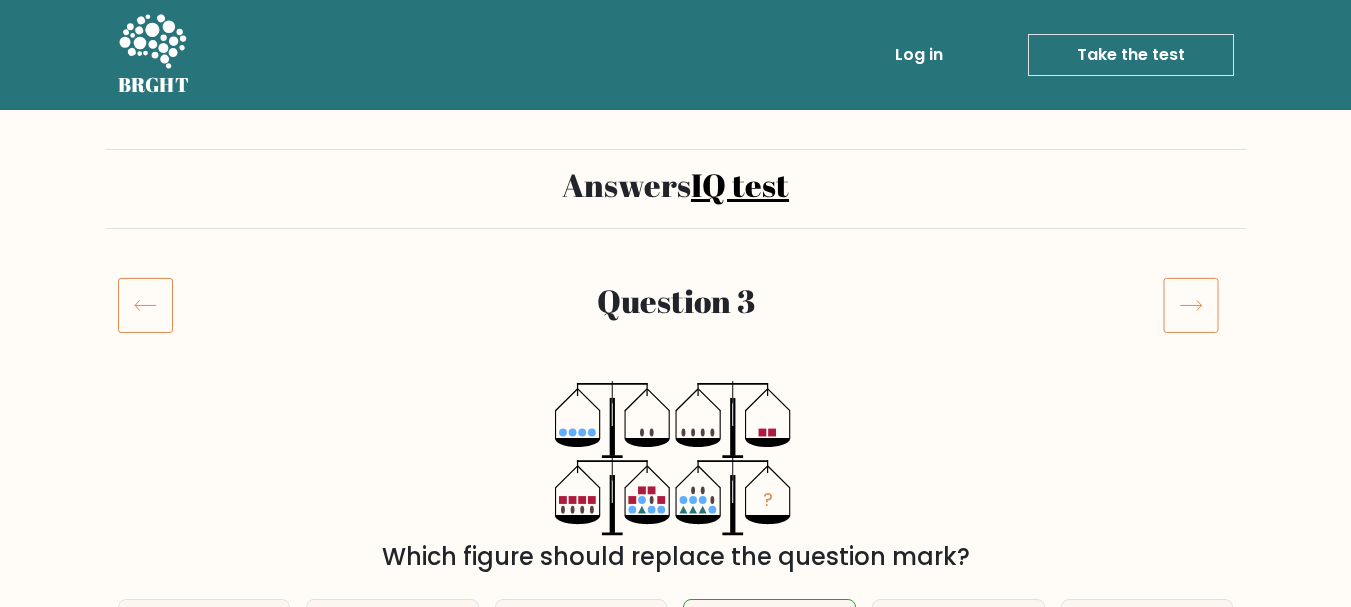 click 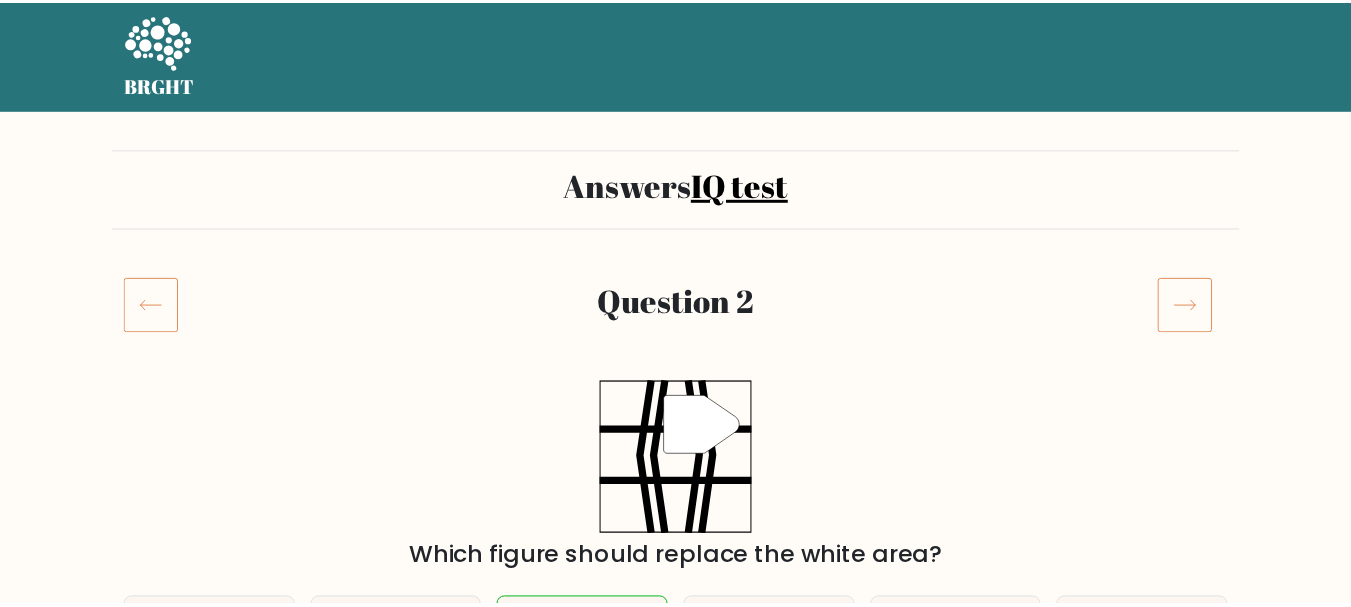 scroll, scrollTop: 0, scrollLeft: 0, axis: both 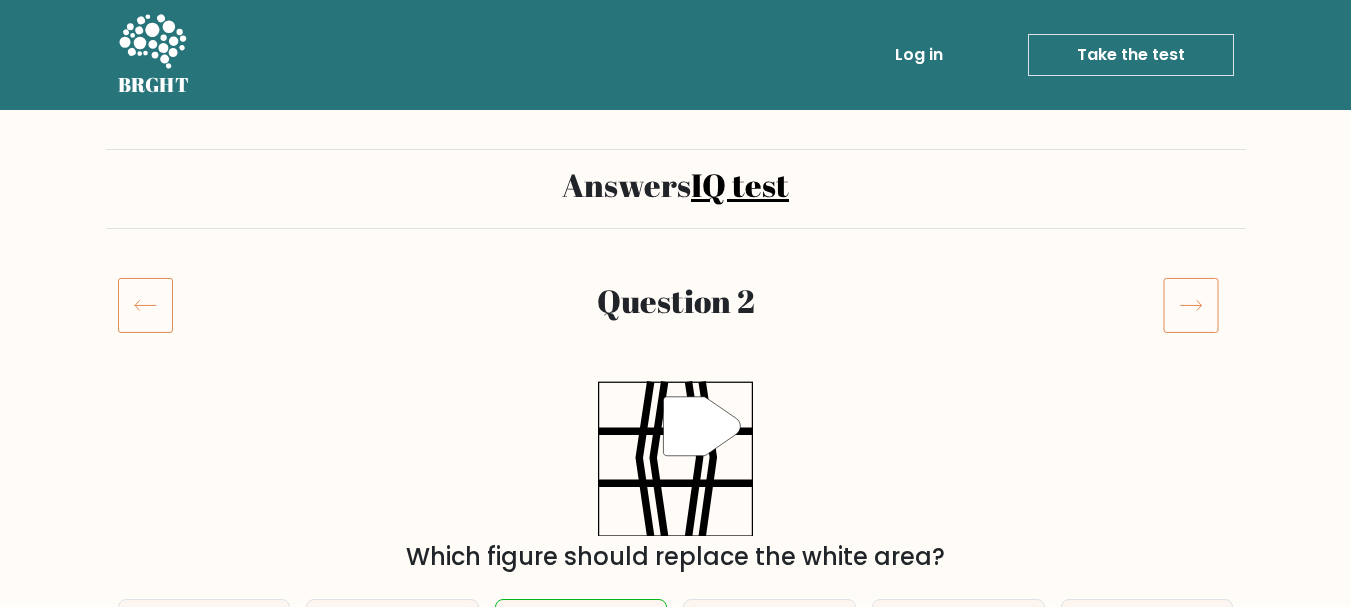 click 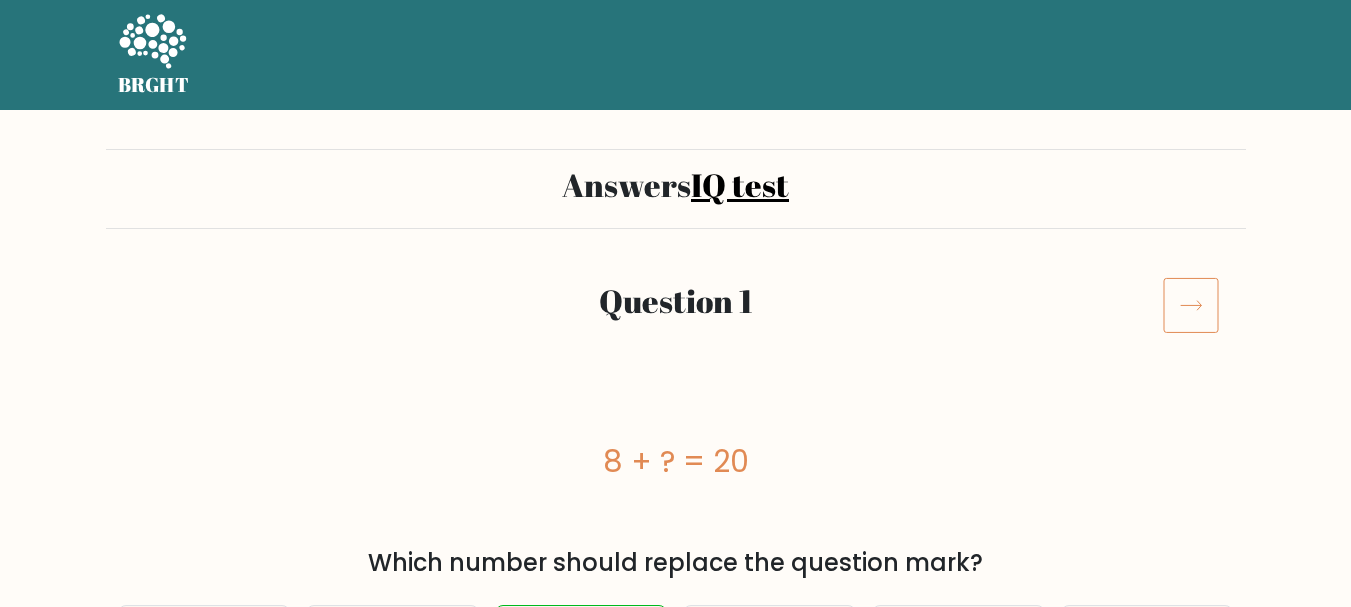 scroll, scrollTop: 0, scrollLeft: 0, axis: both 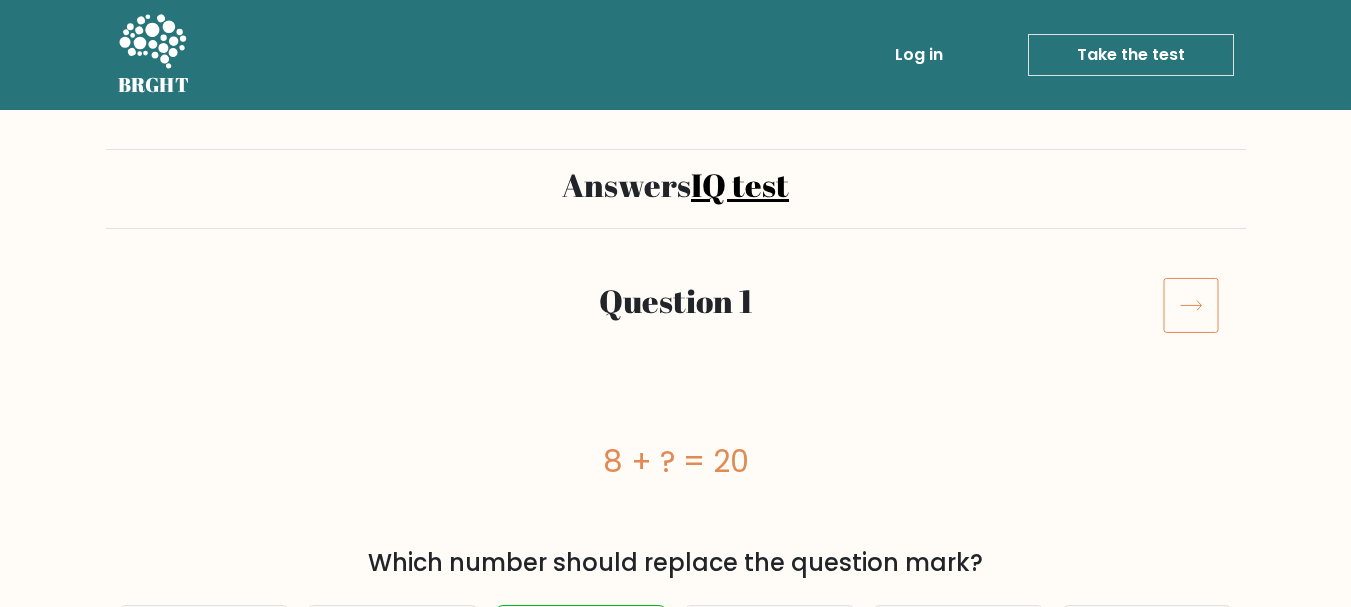 click at bounding box center (153, 305) 